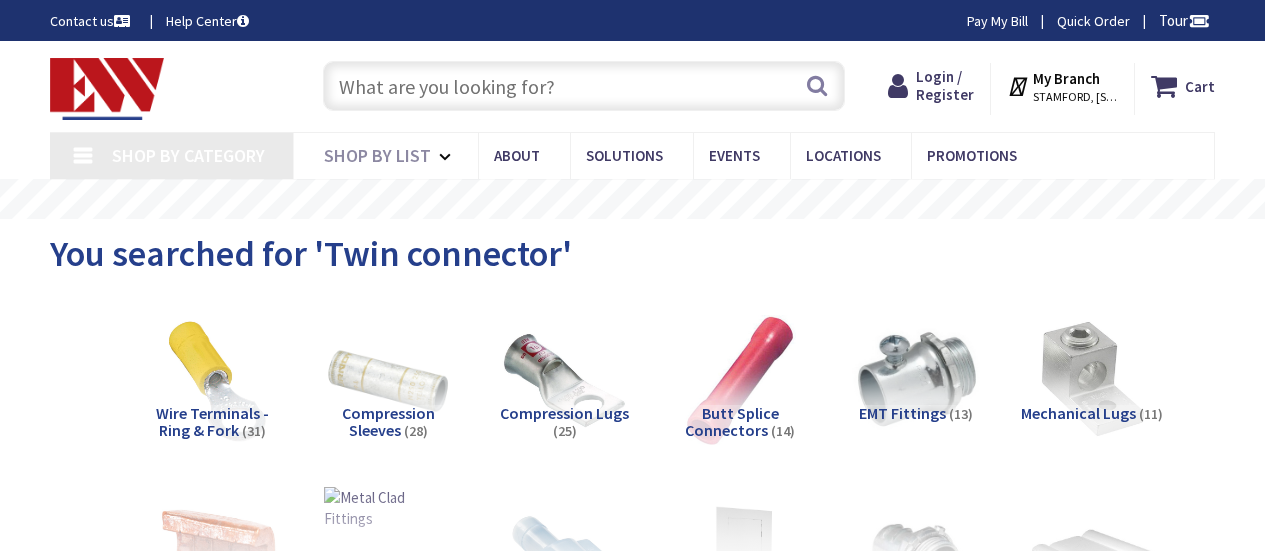 scroll, scrollTop: 0, scrollLeft: 0, axis: both 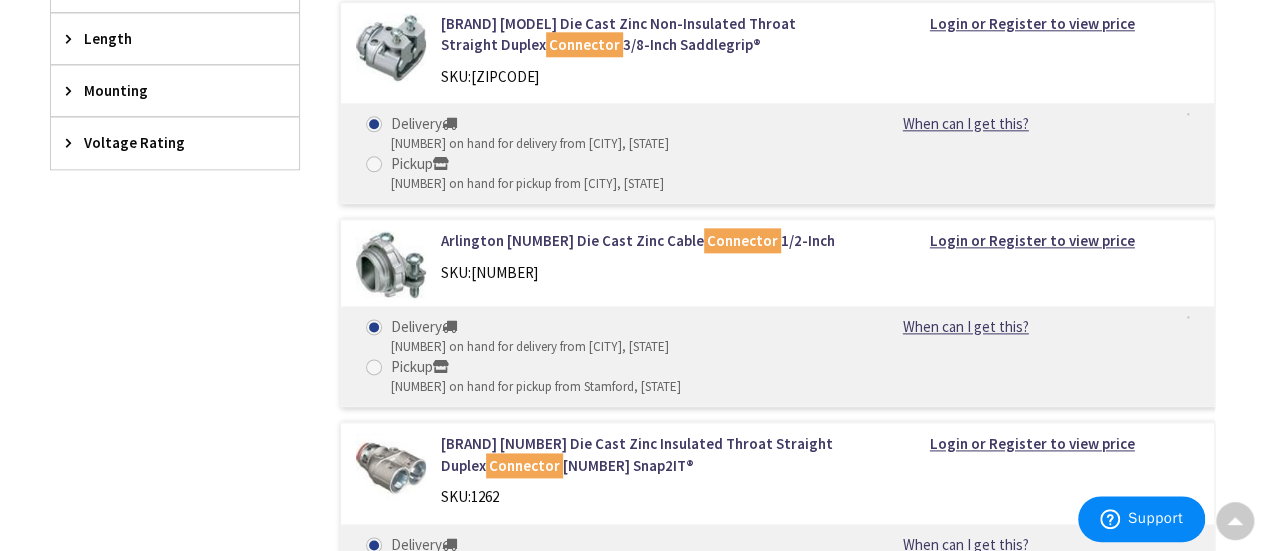 click at bounding box center [391, 468] 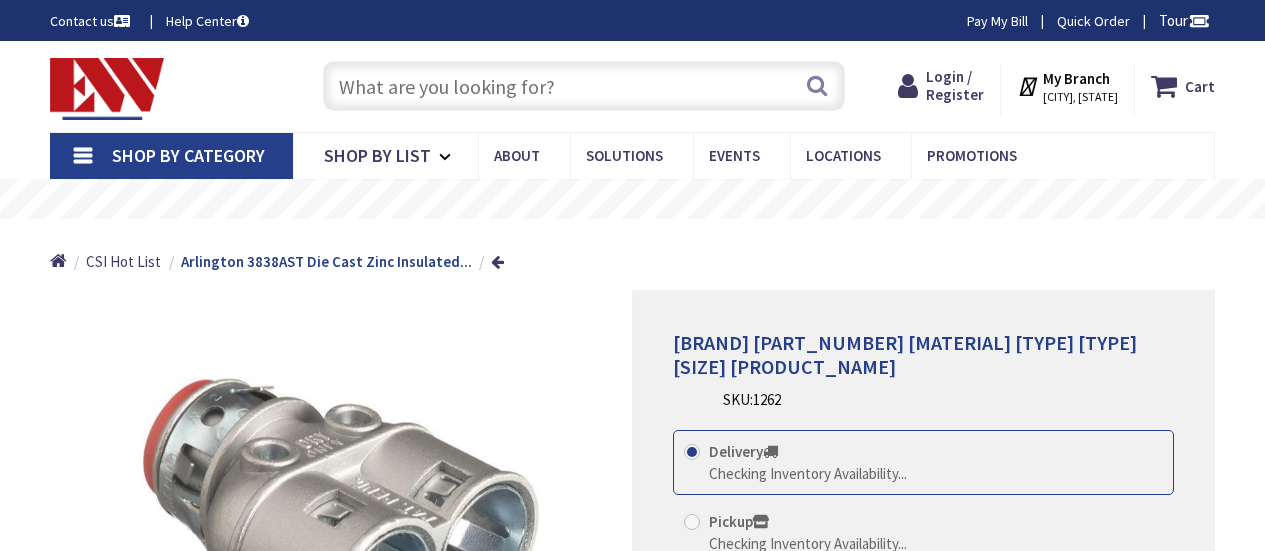 scroll, scrollTop: 0, scrollLeft: 0, axis: both 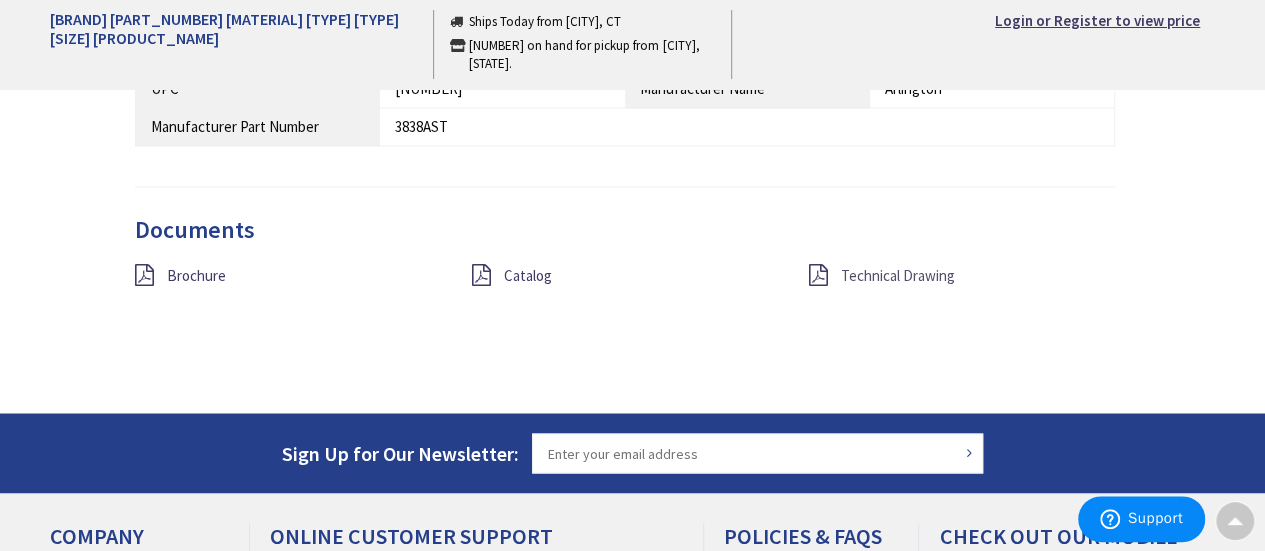 click on "Technical Drawing" at bounding box center [897, 275] 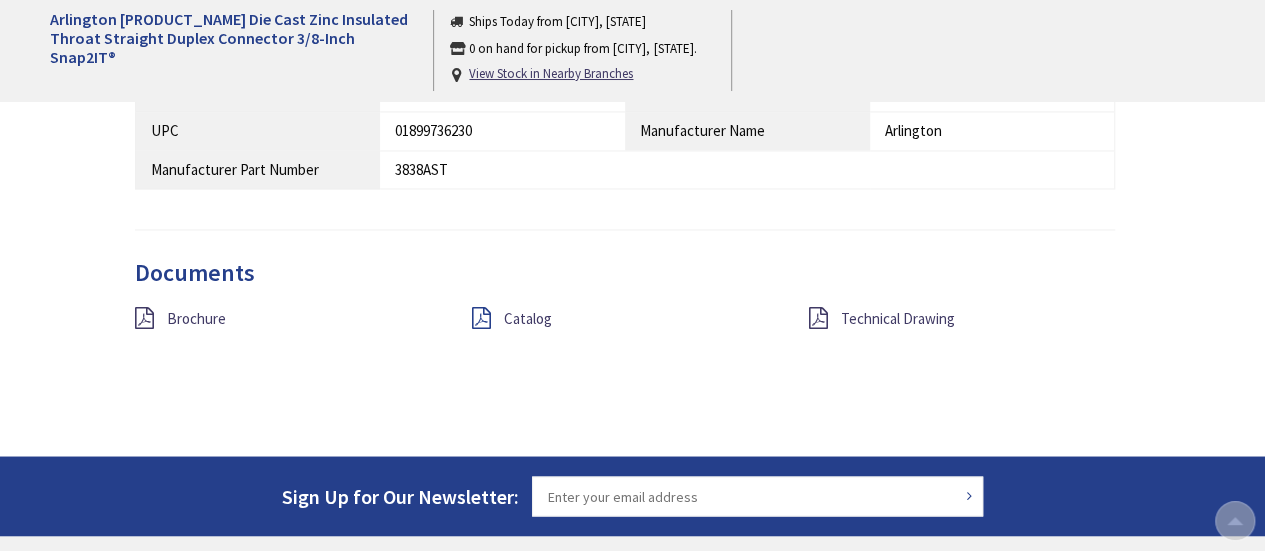 scroll, scrollTop: 0, scrollLeft: 0, axis: both 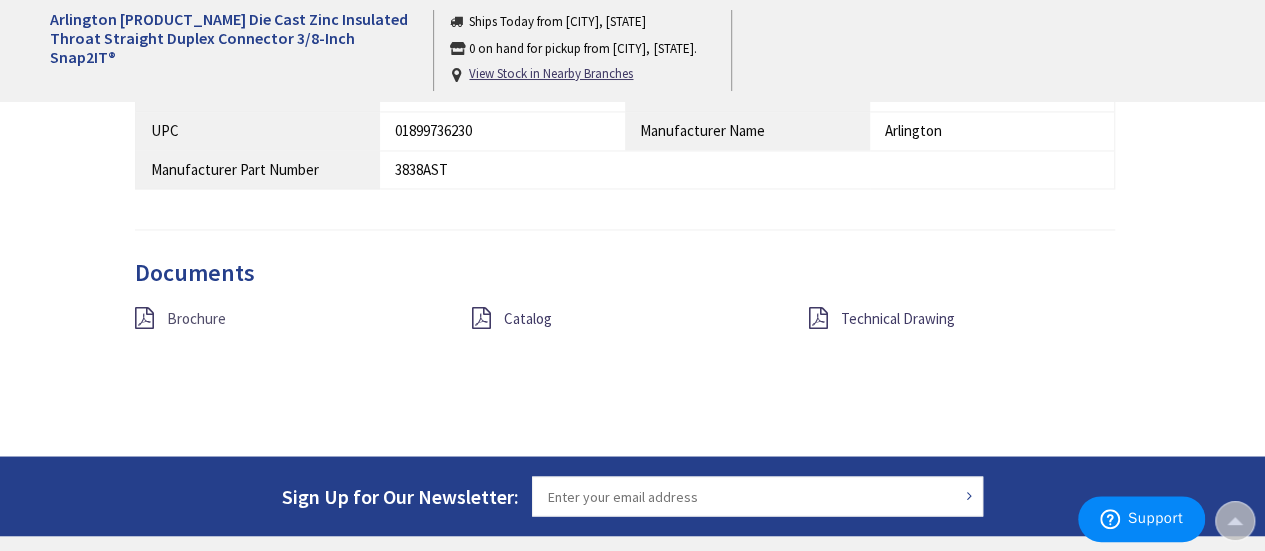 click on "Brochure" at bounding box center (196, 318) 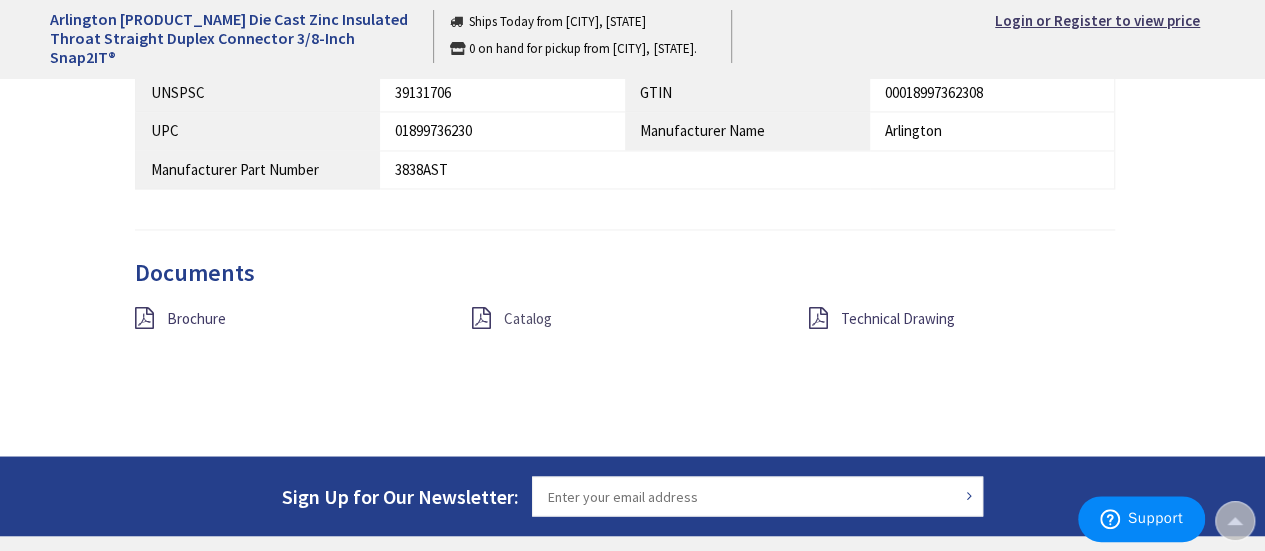 click on "Catalog" at bounding box center [528, 318] 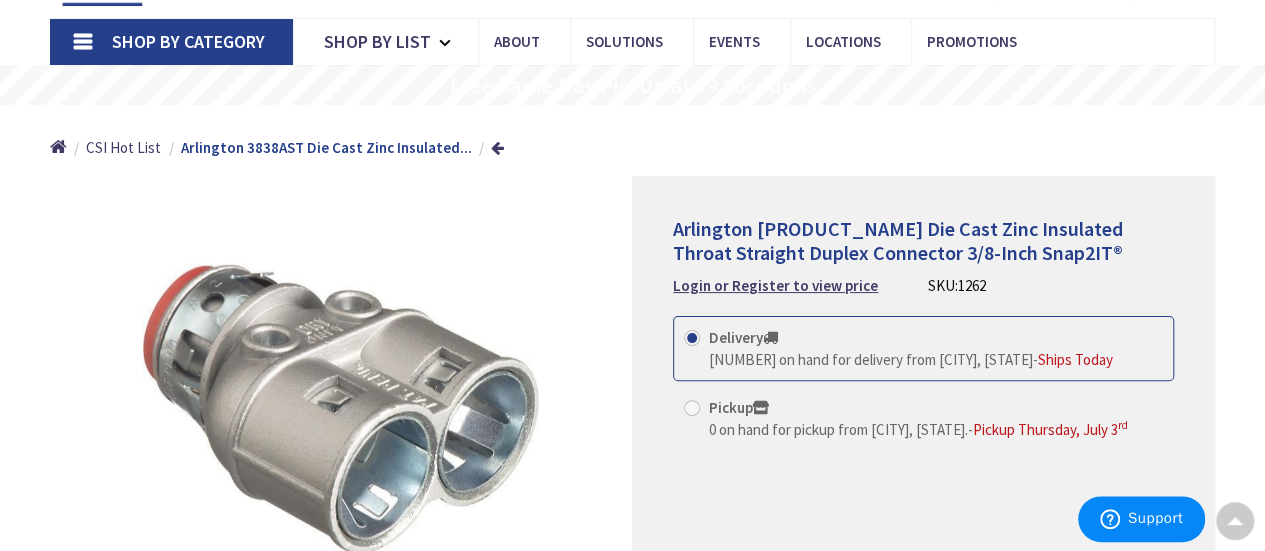 scroll, scrollTop: 0, scrollLeft: 0, axis: both 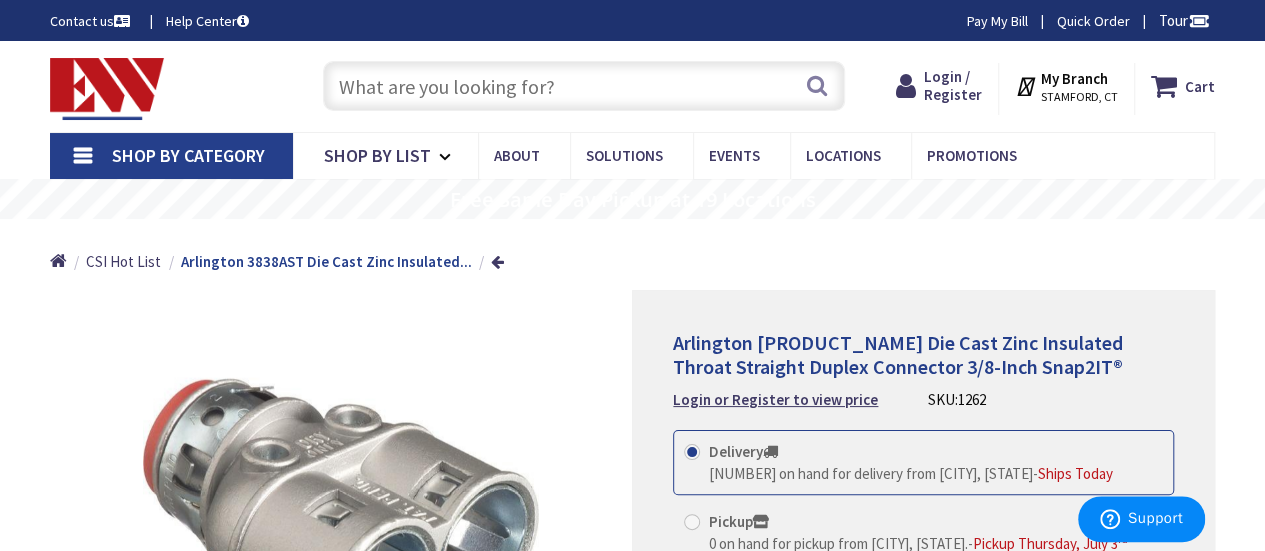 click at bounding box center (584, 86) 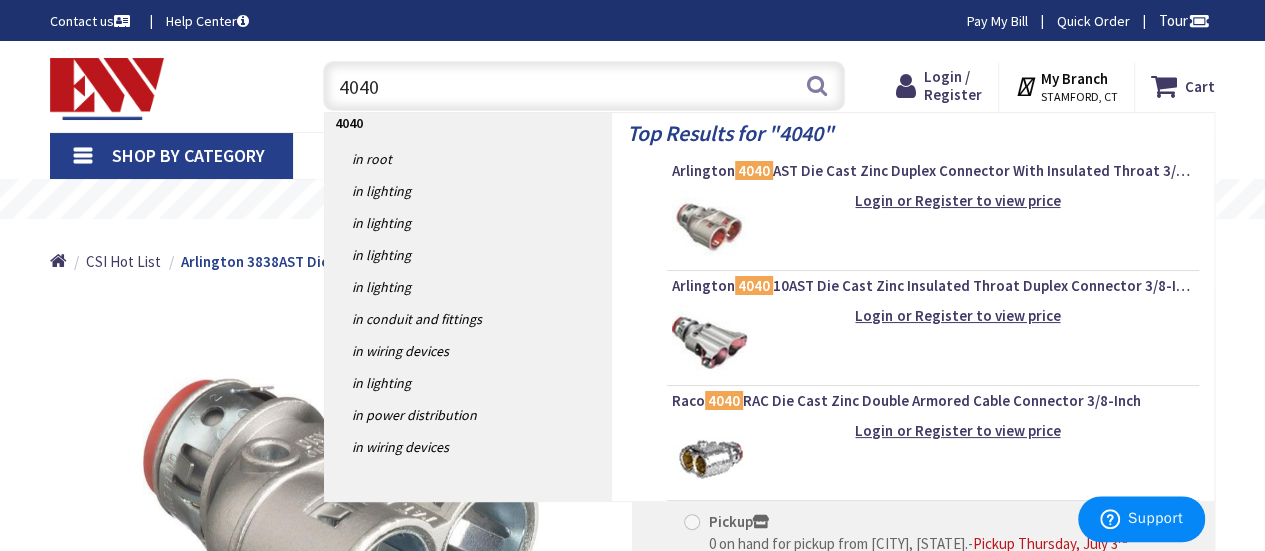 type on "4040" 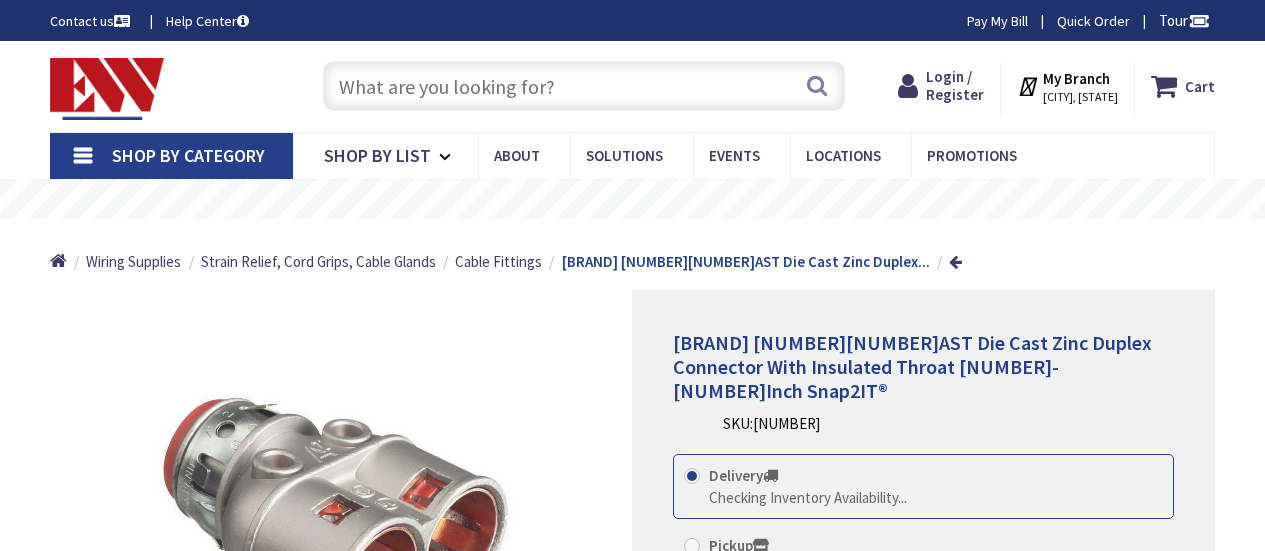 scroll, scrollTop: 0, scrollLeft: 0, axis: both 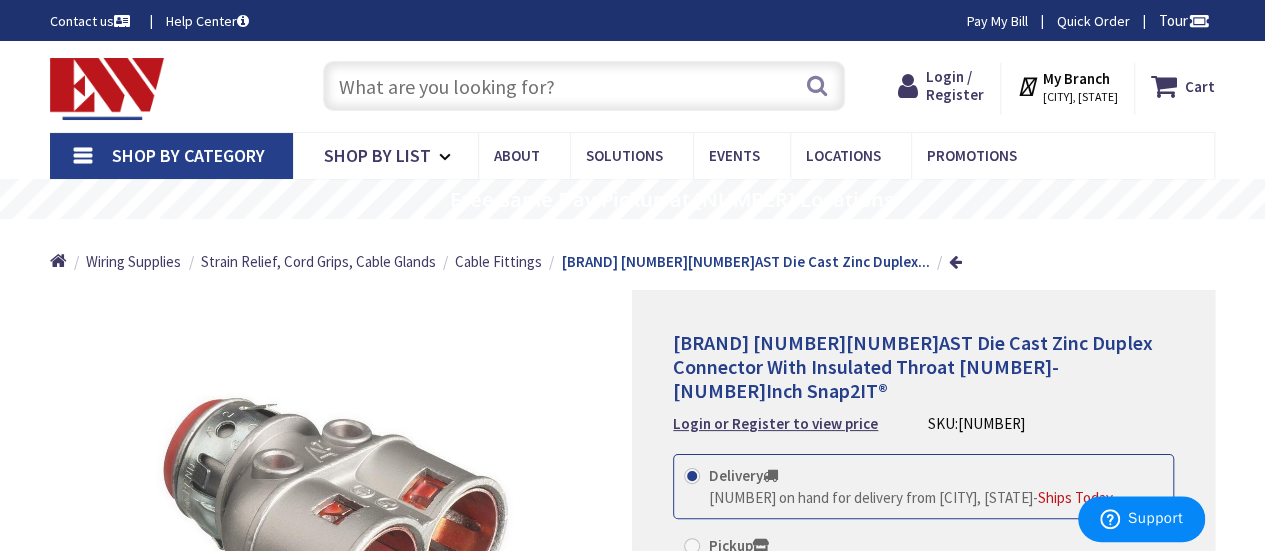 click at bounding box center (584, 86) 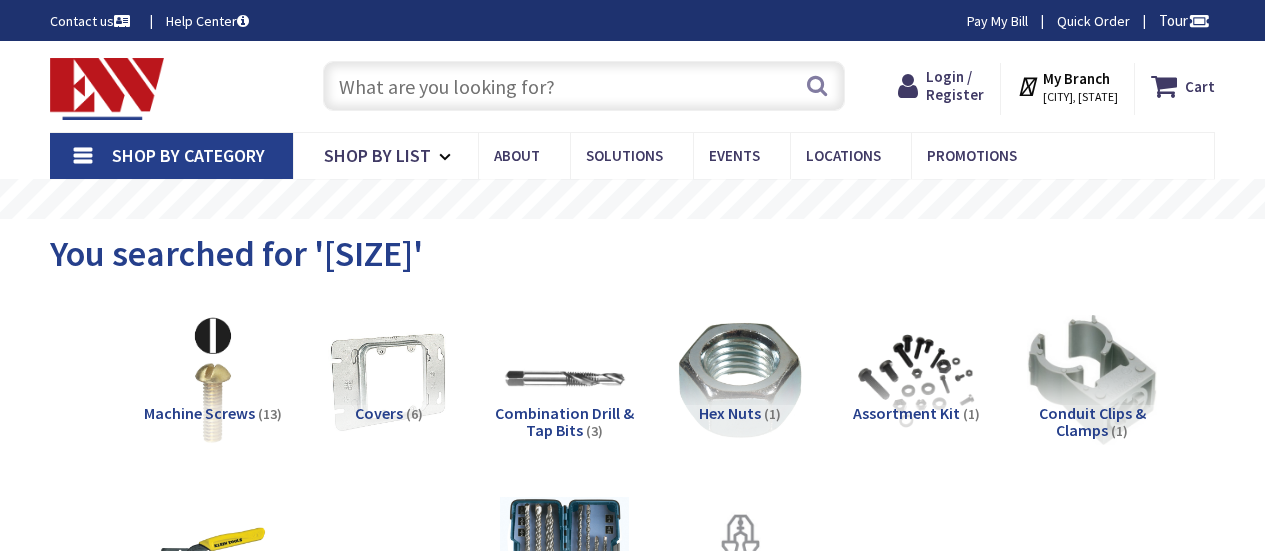 scroll, scrollTop: 0, scrollLeft: 0, axis: both 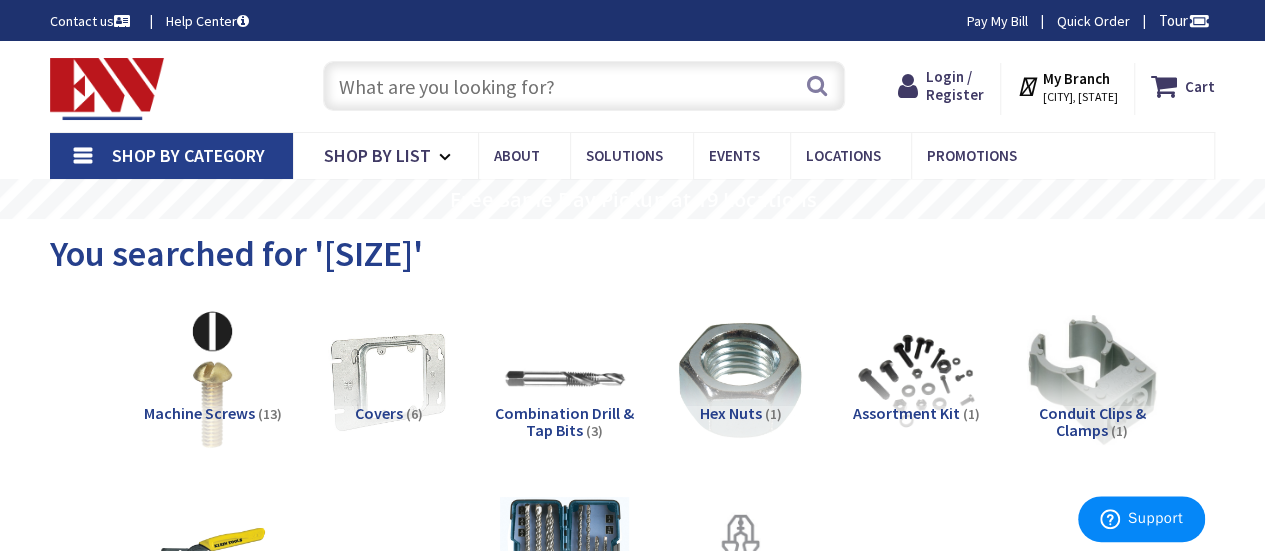 click at bounding box center (213, 380) 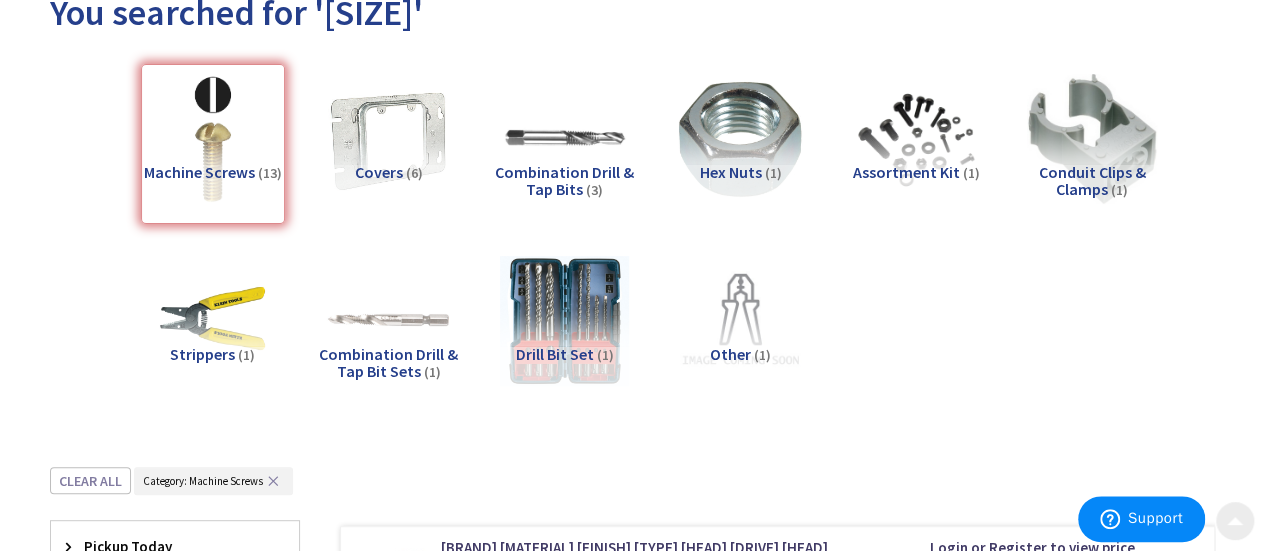 scroll, scrollTop: 240, scrollLeft: 0, axis: vertical 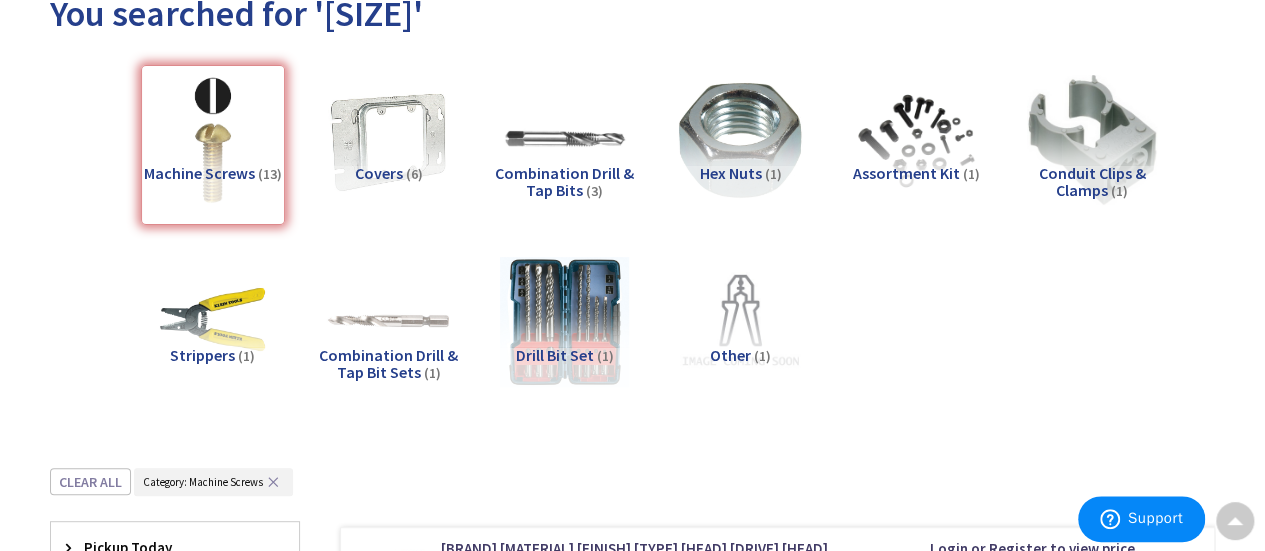 click on "Assortment Kit
(1)" at bounding box center (916, 145) 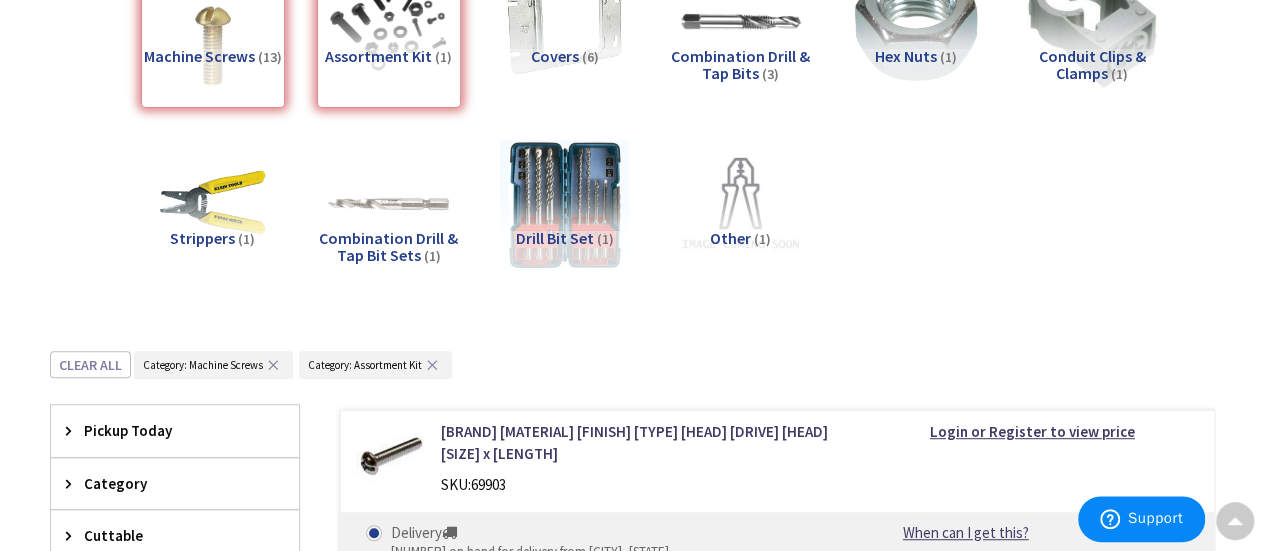 scroll, scrollTop: 276, scrollLeft: 0, axis: vertical 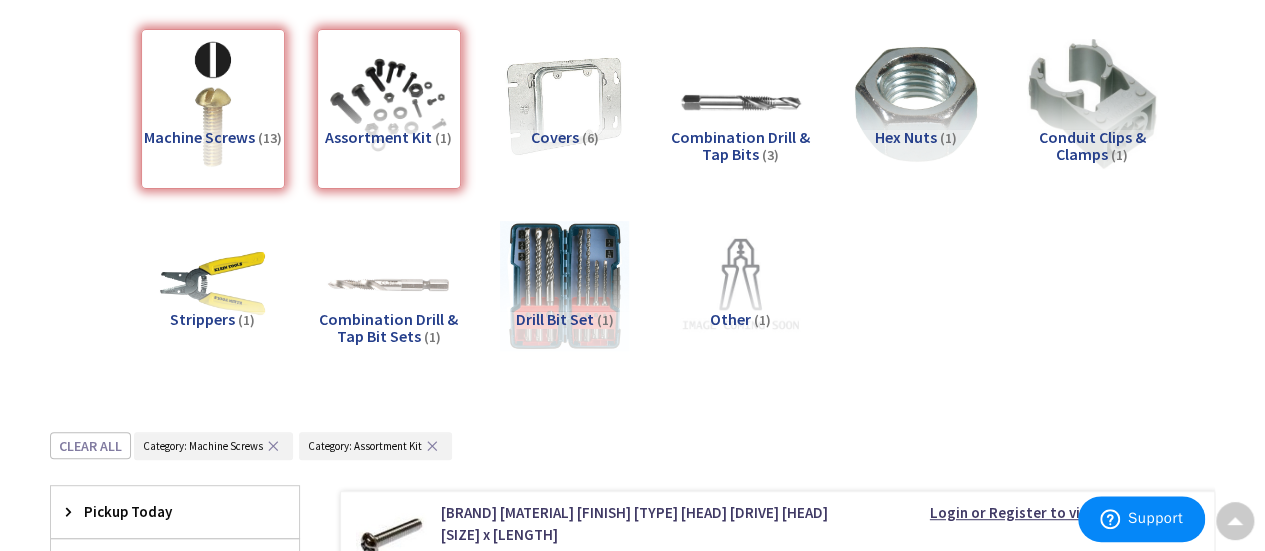 click on "Machine Screws
(13)" at bounding box center [213, 109] 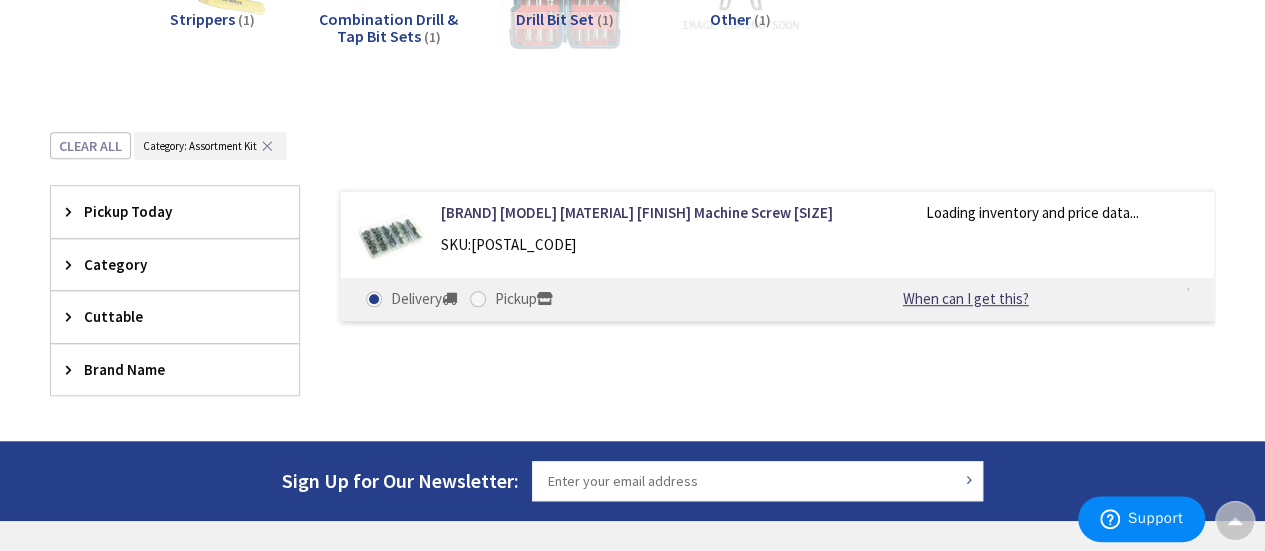 scroll, scrollTop: 706, scrollLeft: 0, axis: vertical 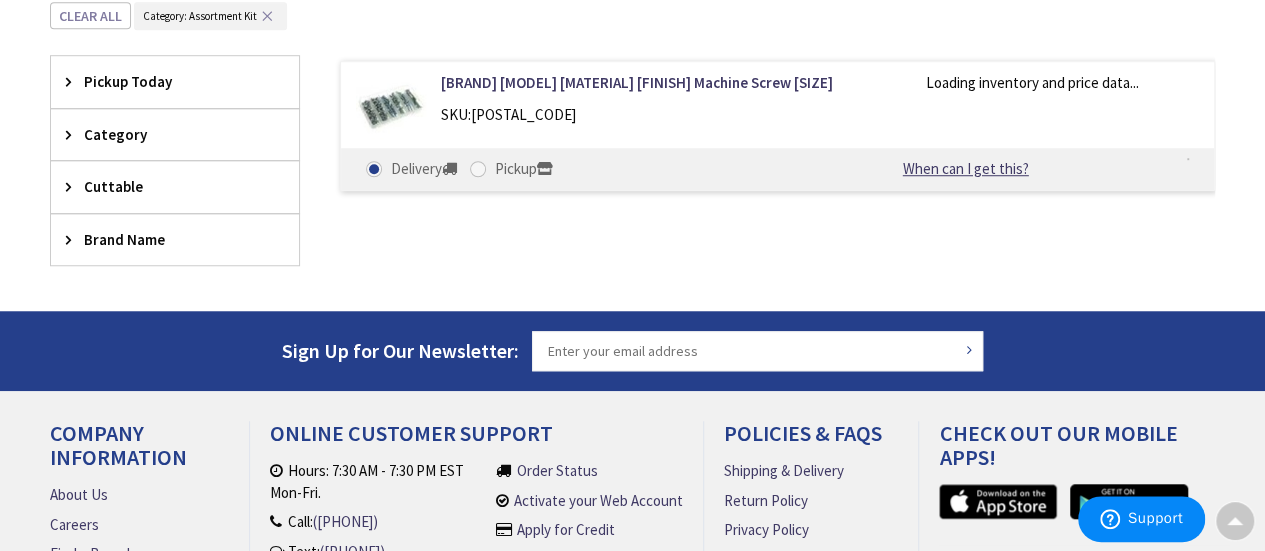 click at bounding box center (391, 107) 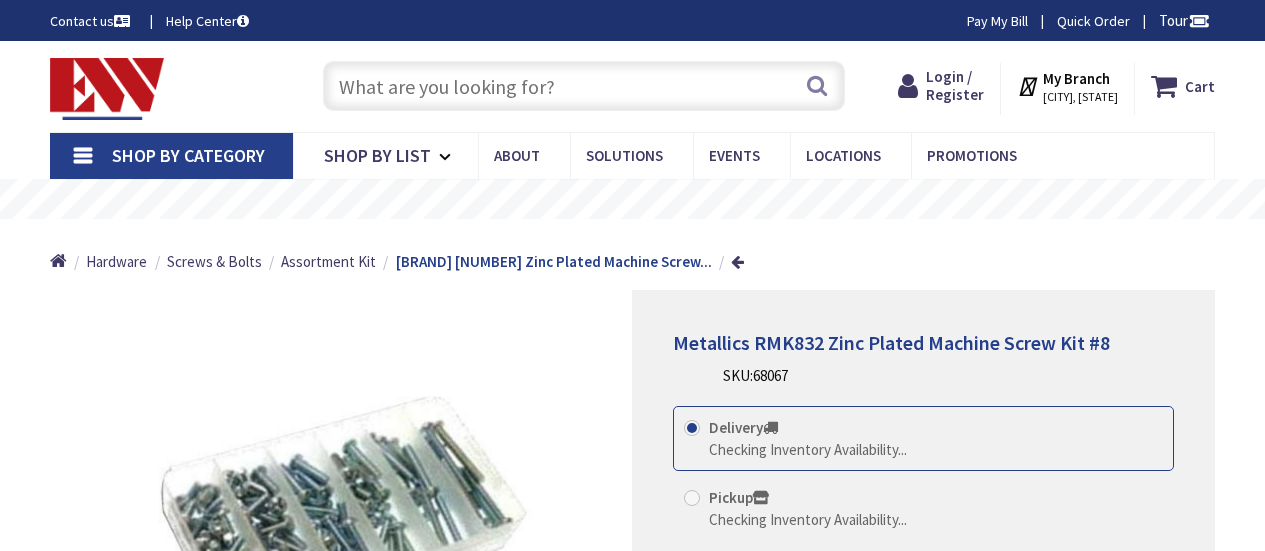 scroll, scrollTop: 0, scrollLeft: 0, axis: both 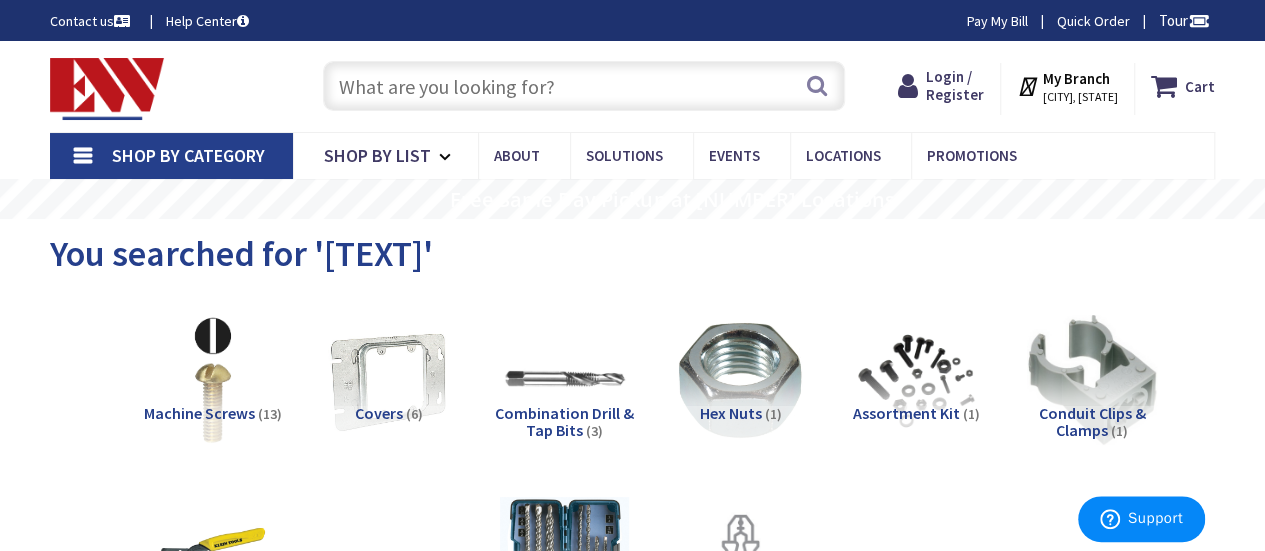 click at bounding box center (584, 86) 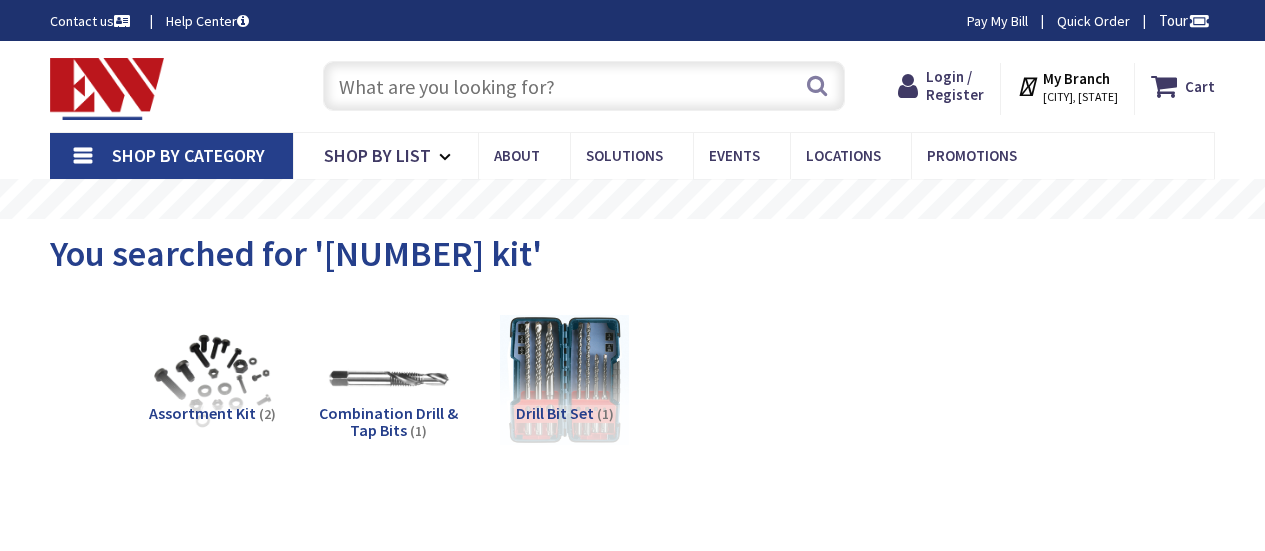 scroll, scrollTop: 0, scrollLeft: 0, axis: both 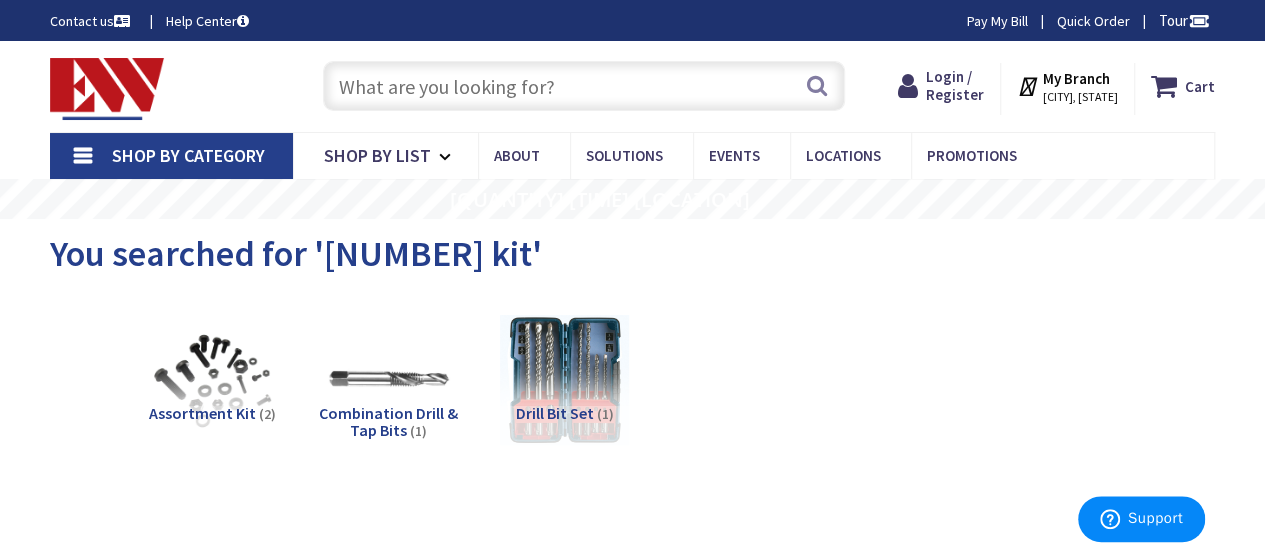 click at bounding box center [584, 86] 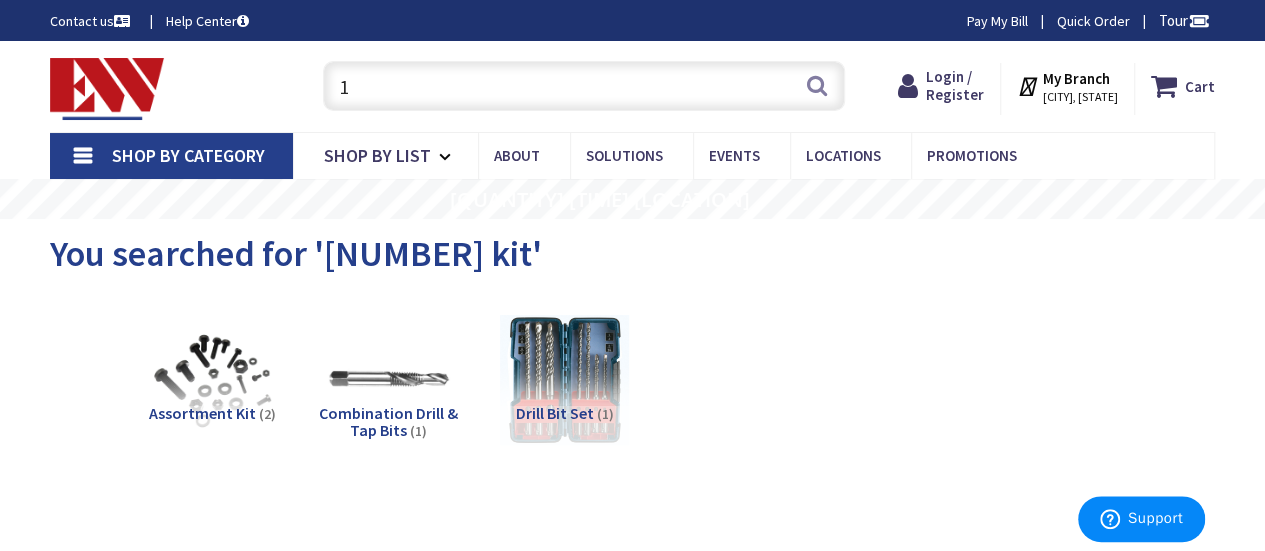 type on "10" 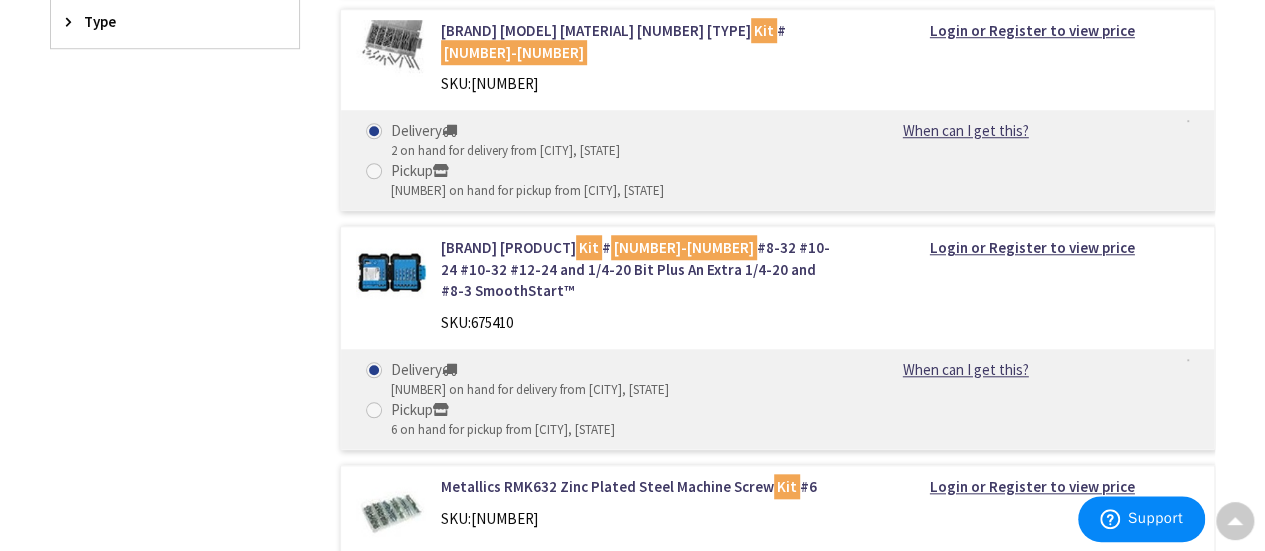 scroll, scrollTop: 787, scrollLeft: 0, axis: vertical 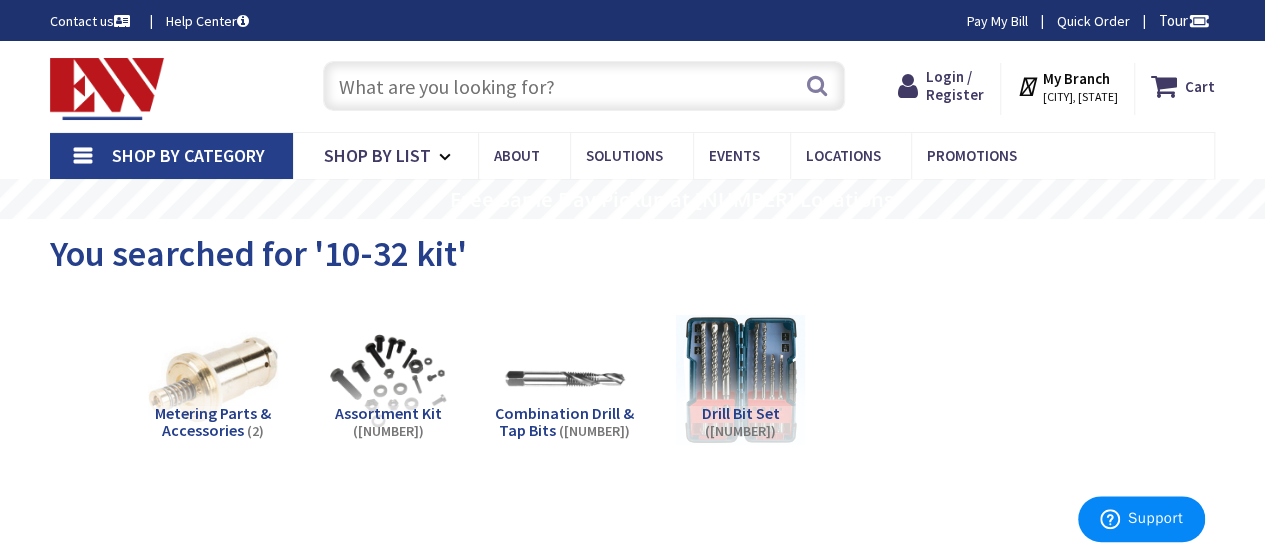 click at bounding box center [584, 86] 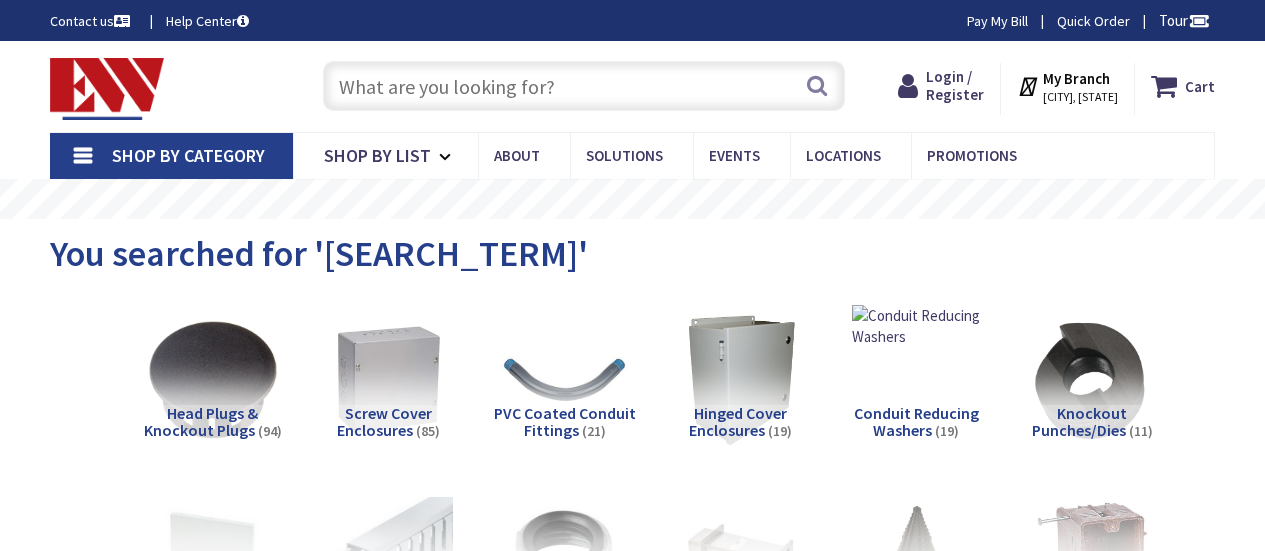 scroll, scrollTop: 0, scrollLeft: 0, axis: both 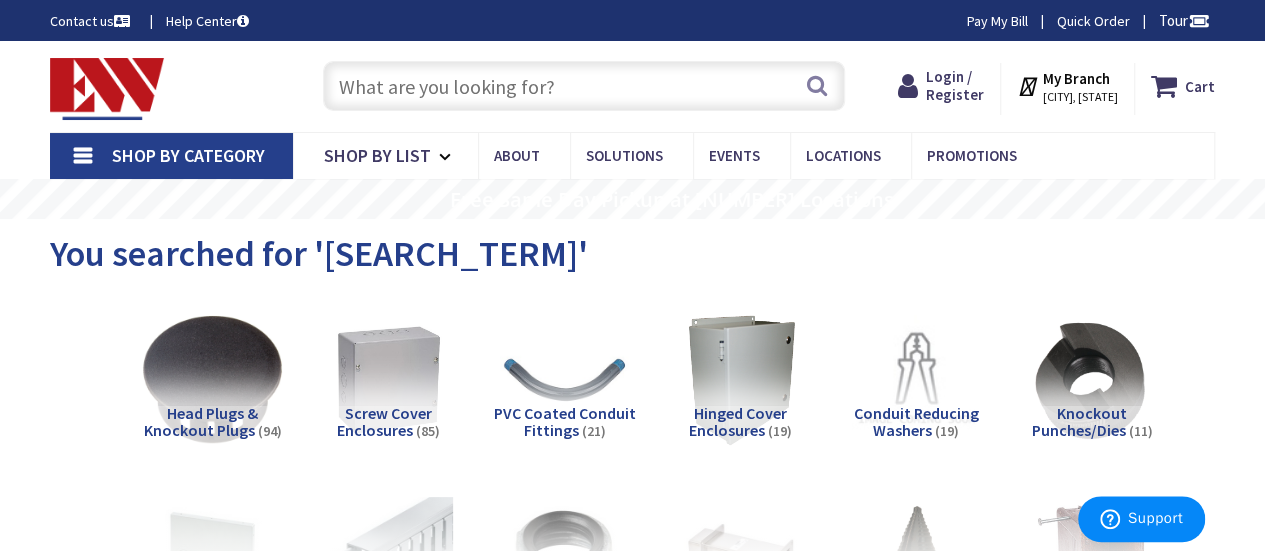 click at bounding box center (213, 380) 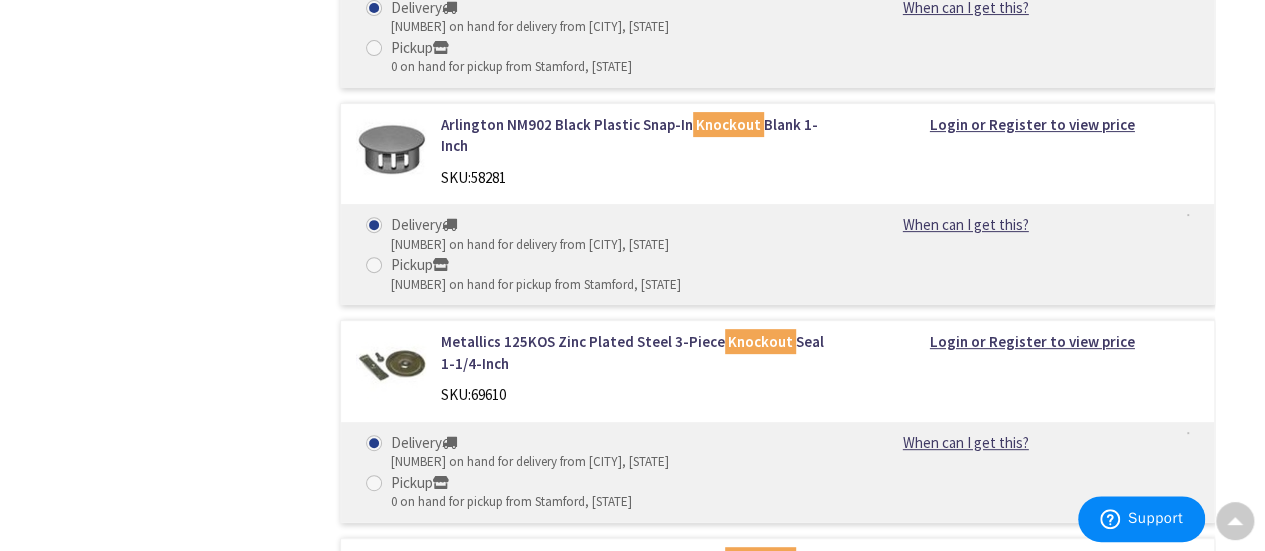 scroll, scrollTop: 4055, scrollLeft: 0, axis: vertical 